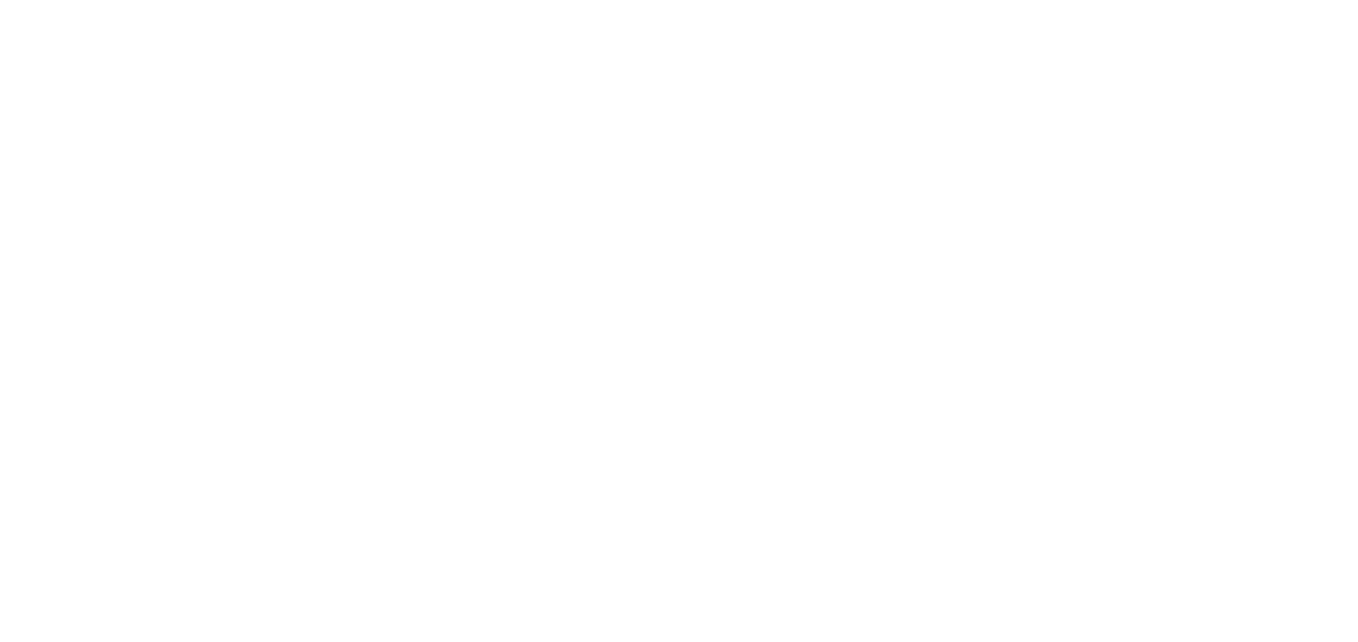 scroll, scrollTop: 0, scrollLeft: 0, axis: both 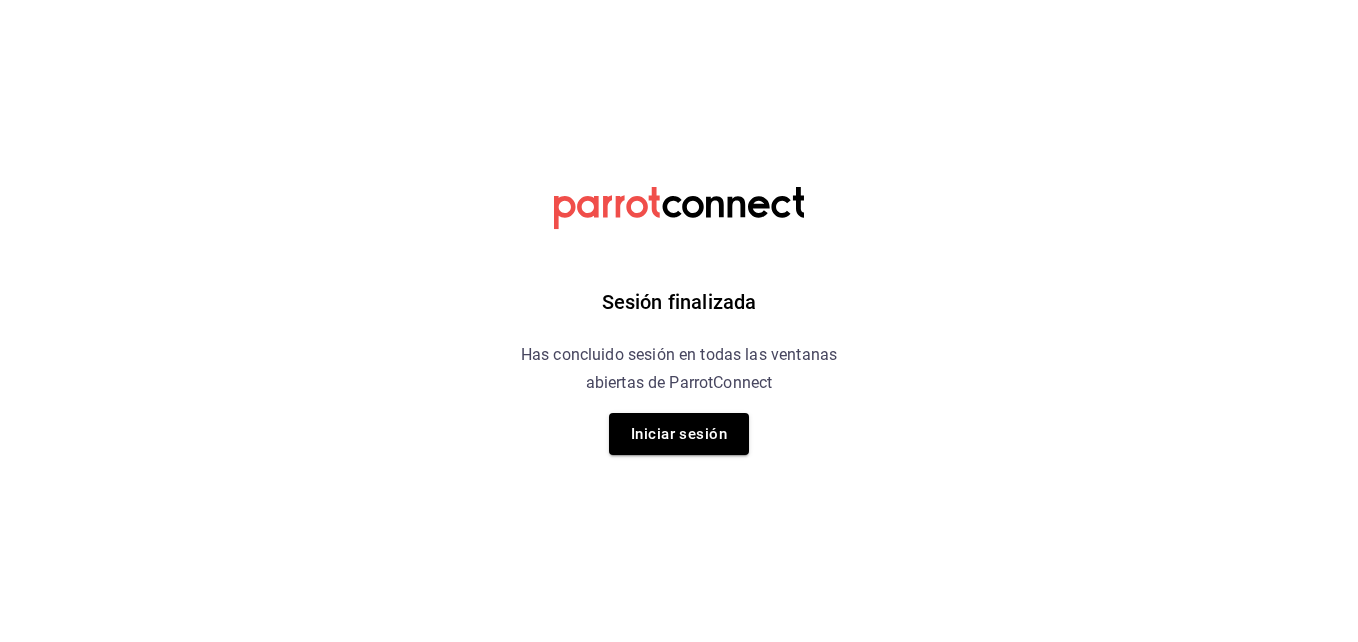 click on "Sesión finalizada Has concluido sesión en todas las ventanas abiertas de ParrotConnect Iniciar sesión" at bounding box center [679, 321] 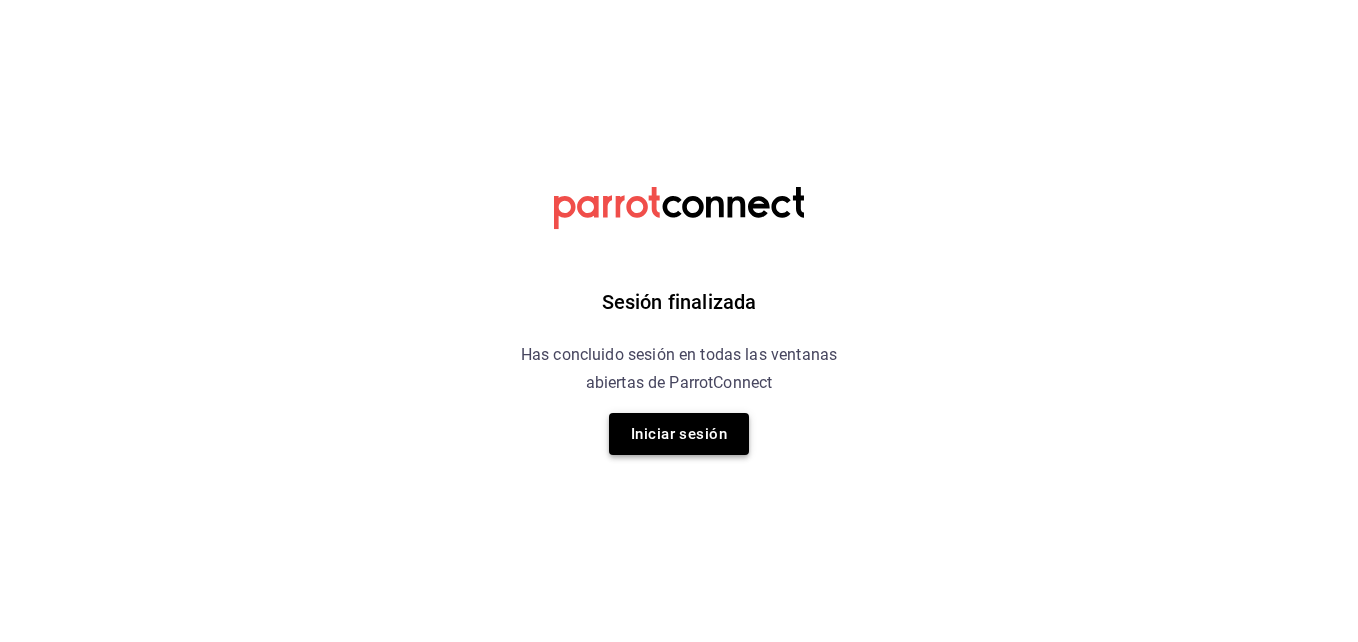 click on "Iniciar sesión" at bounding box center [679, 434] 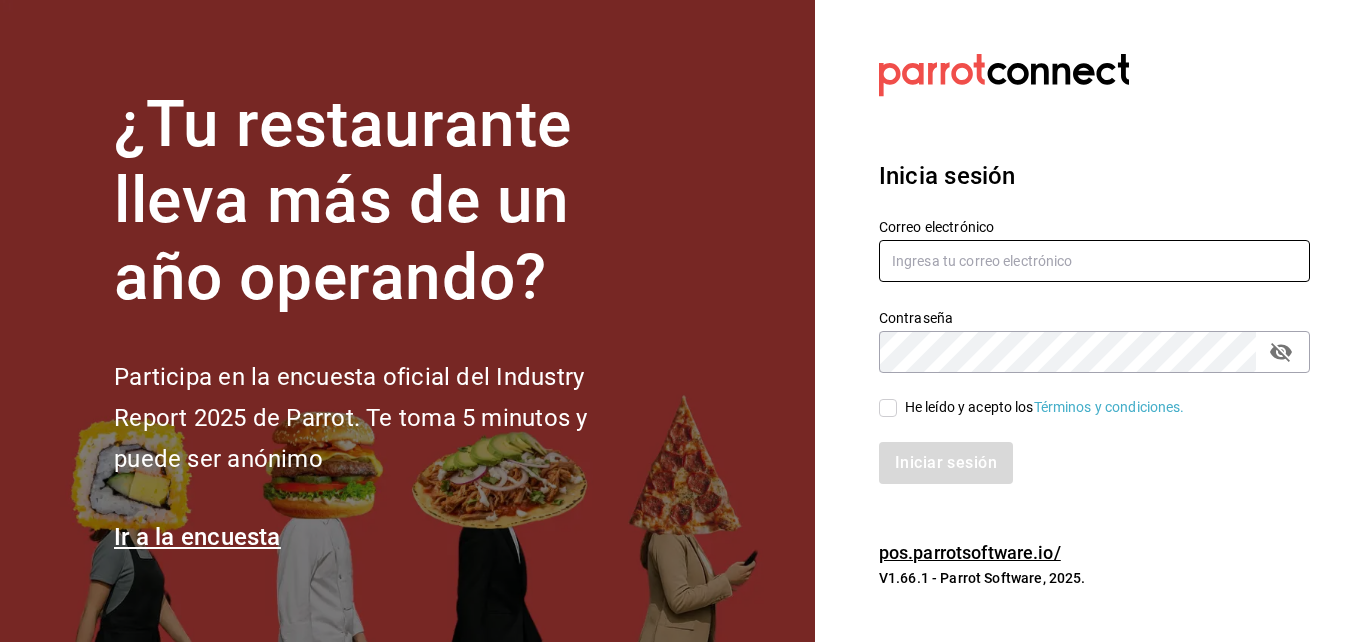 click at bounding box center [1094, 261] 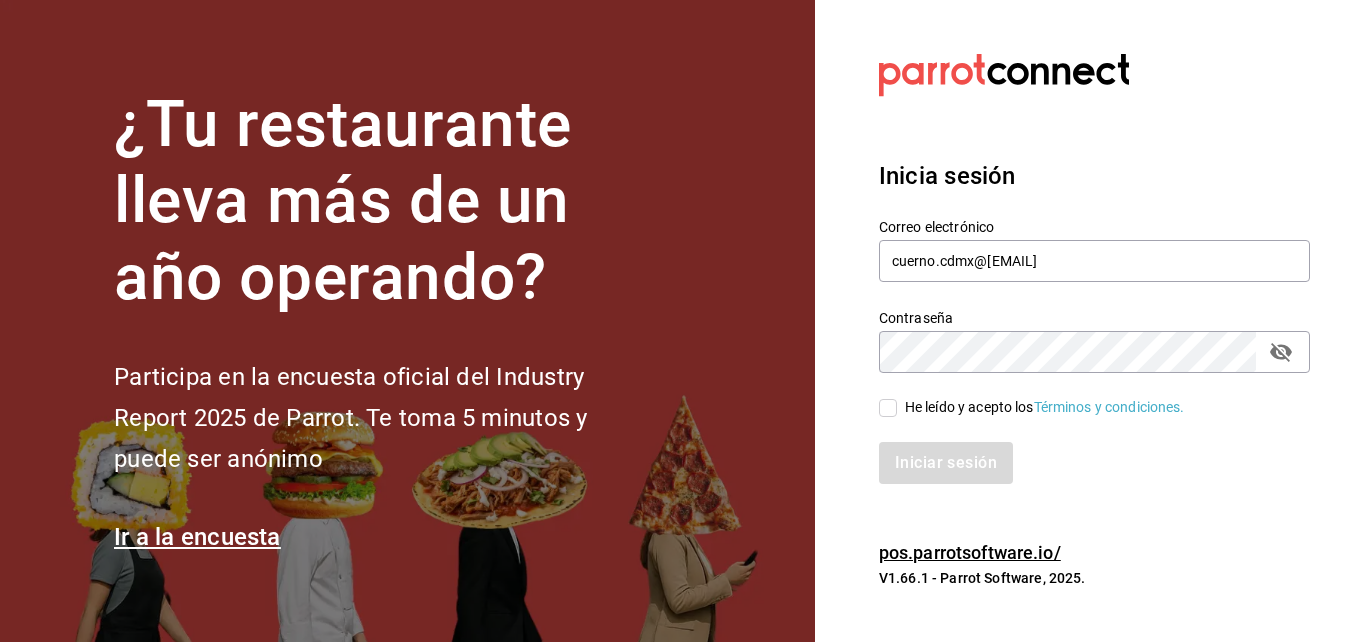click on "He leído y acepto los  Términos y condiciones." at bounding box center (888, 408) 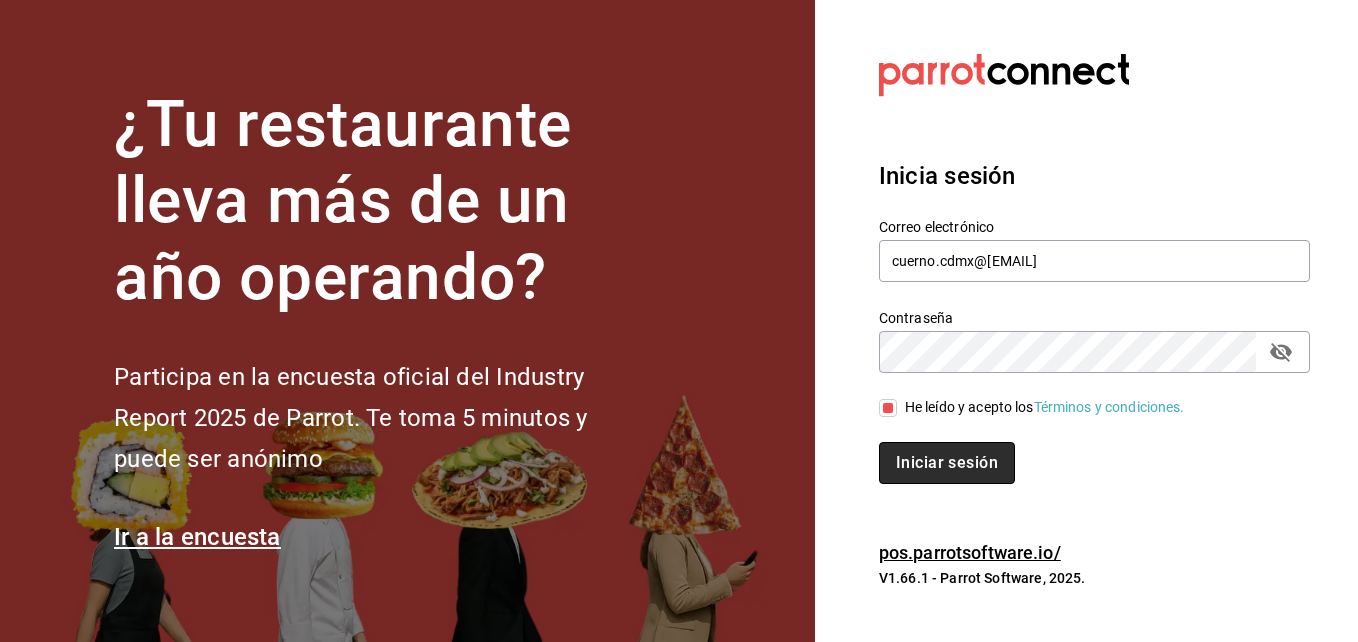 click on "Iniciar sesión" at bounding box center [947, 463] 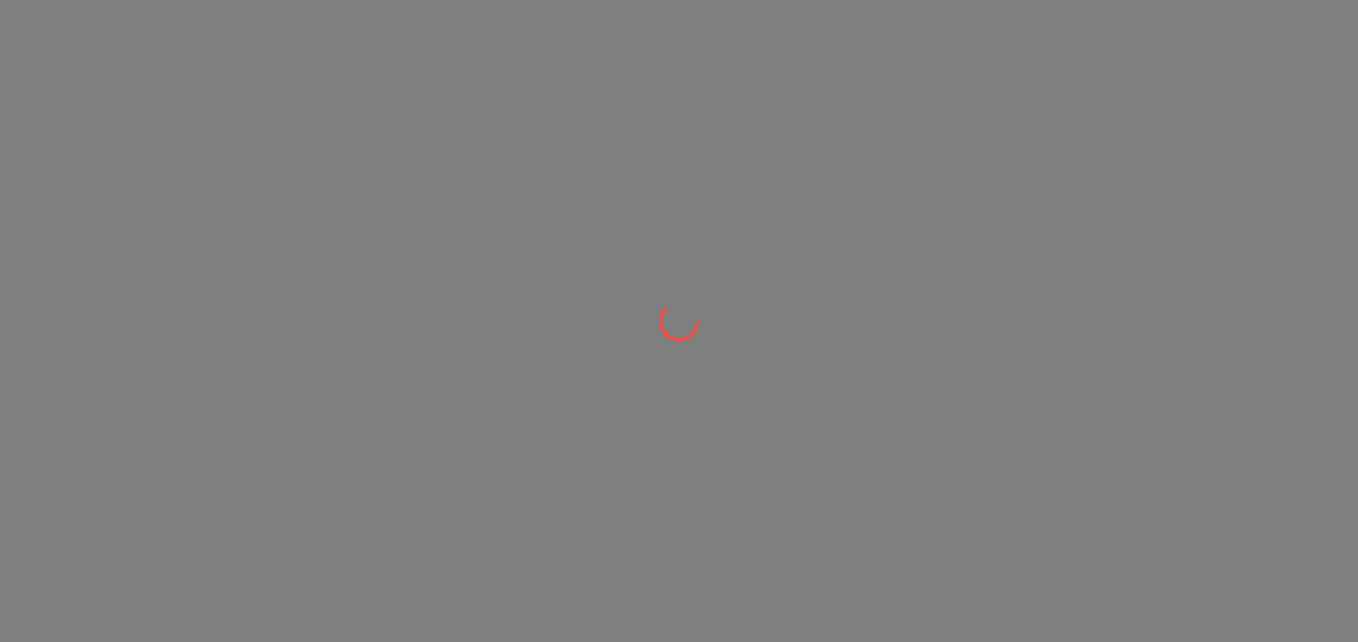 scroll, scrollTop: 0, scrollLeft: 0, axis: both 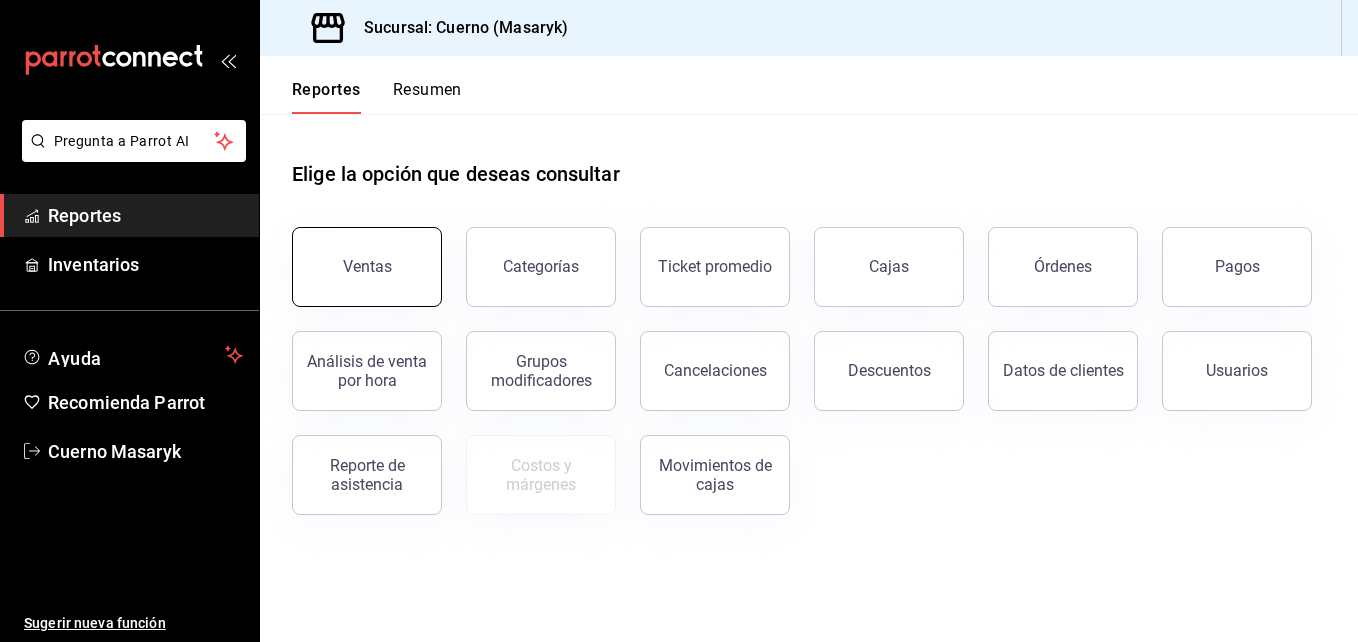 click on "Ventas" at bounding box center [367, 267] 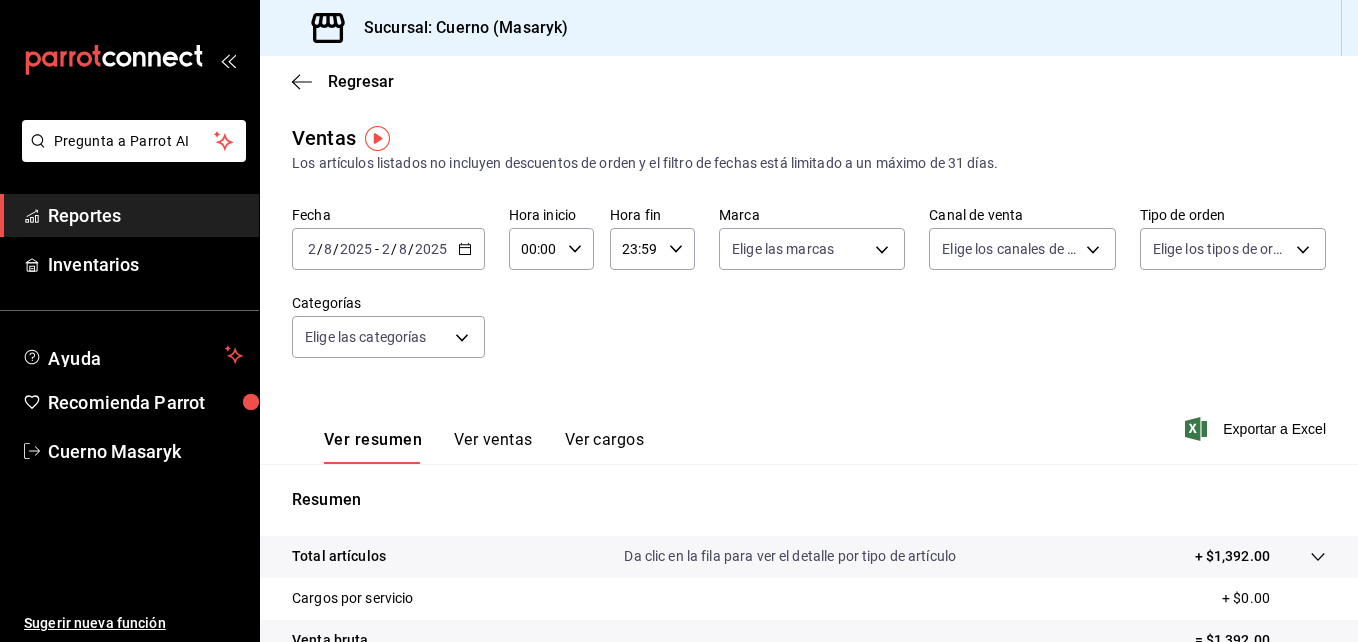click 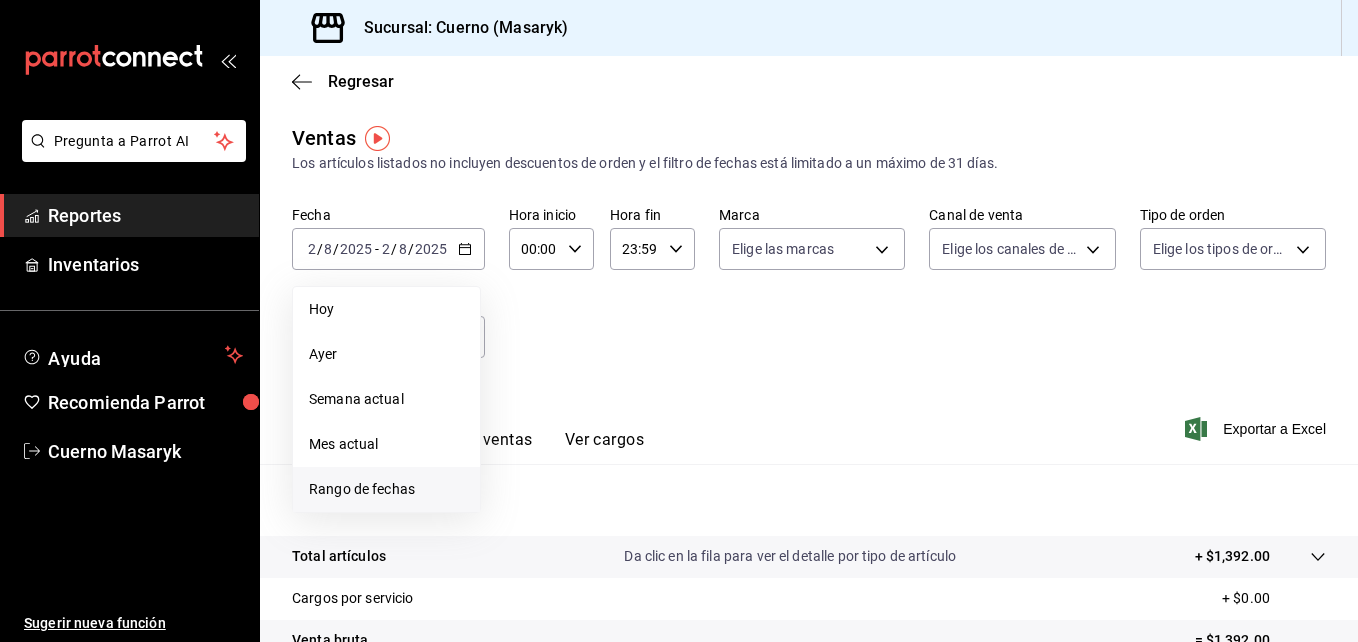 click on "Rango de fechas" at bounding box center [386, 489] 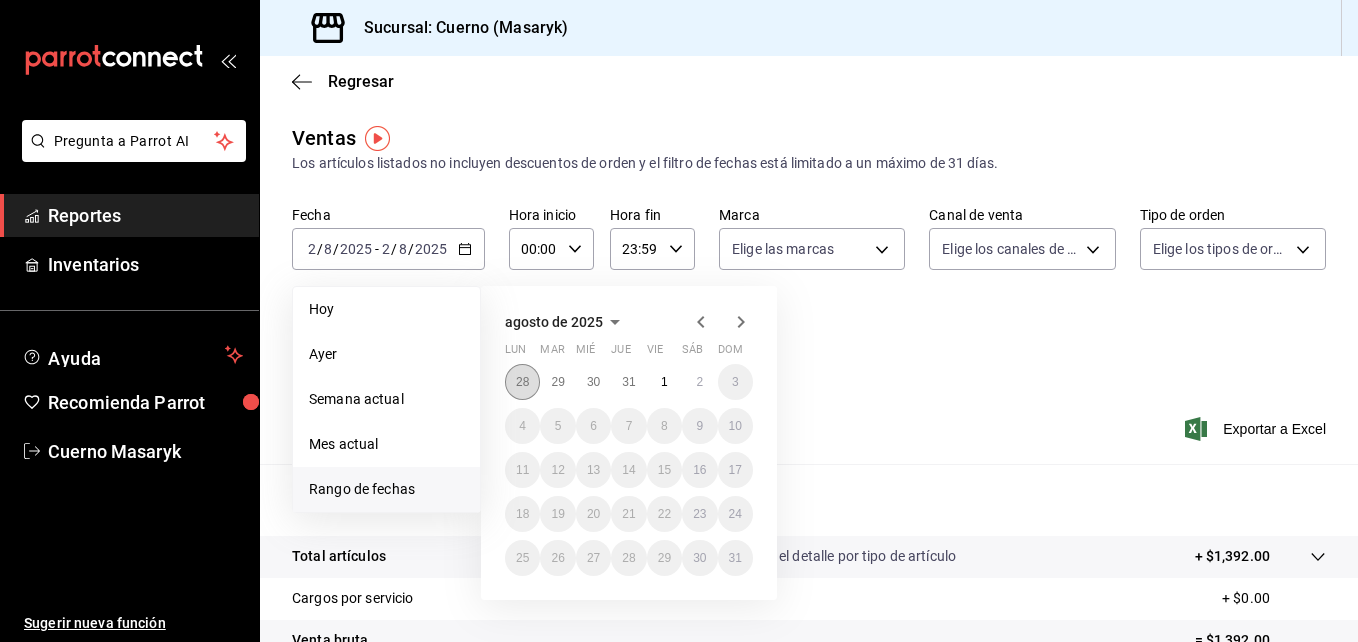 click on "28" at bounding box center (522, 382) 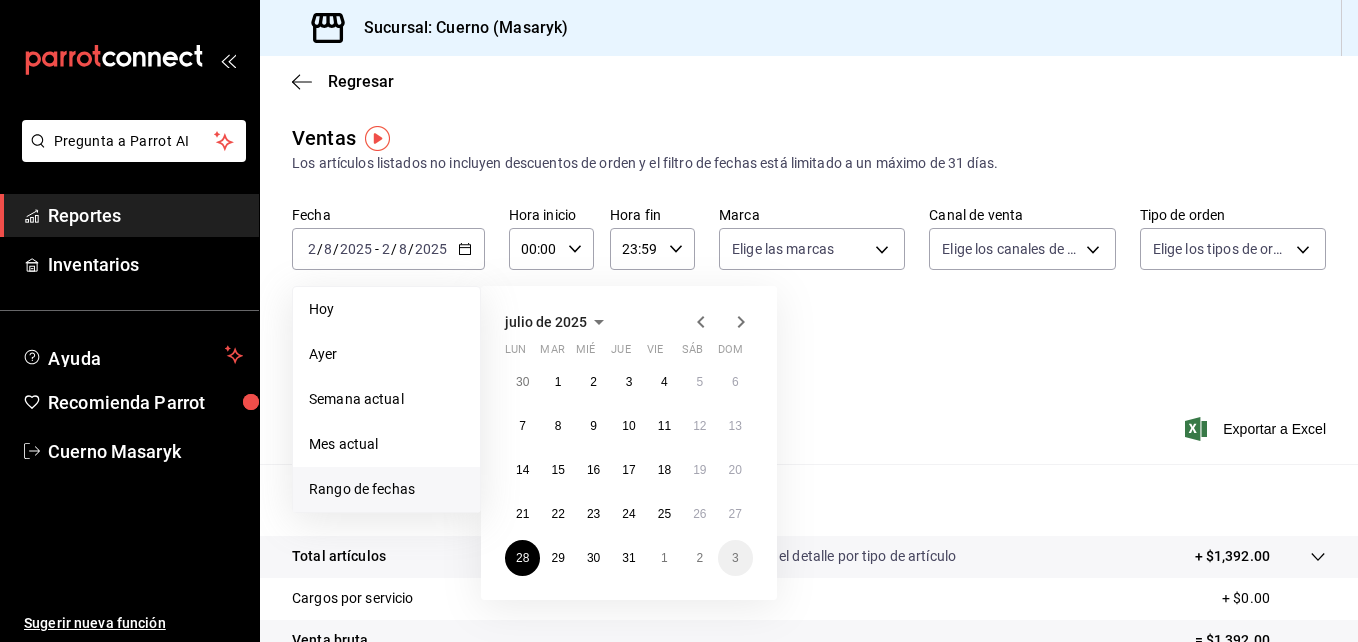 click 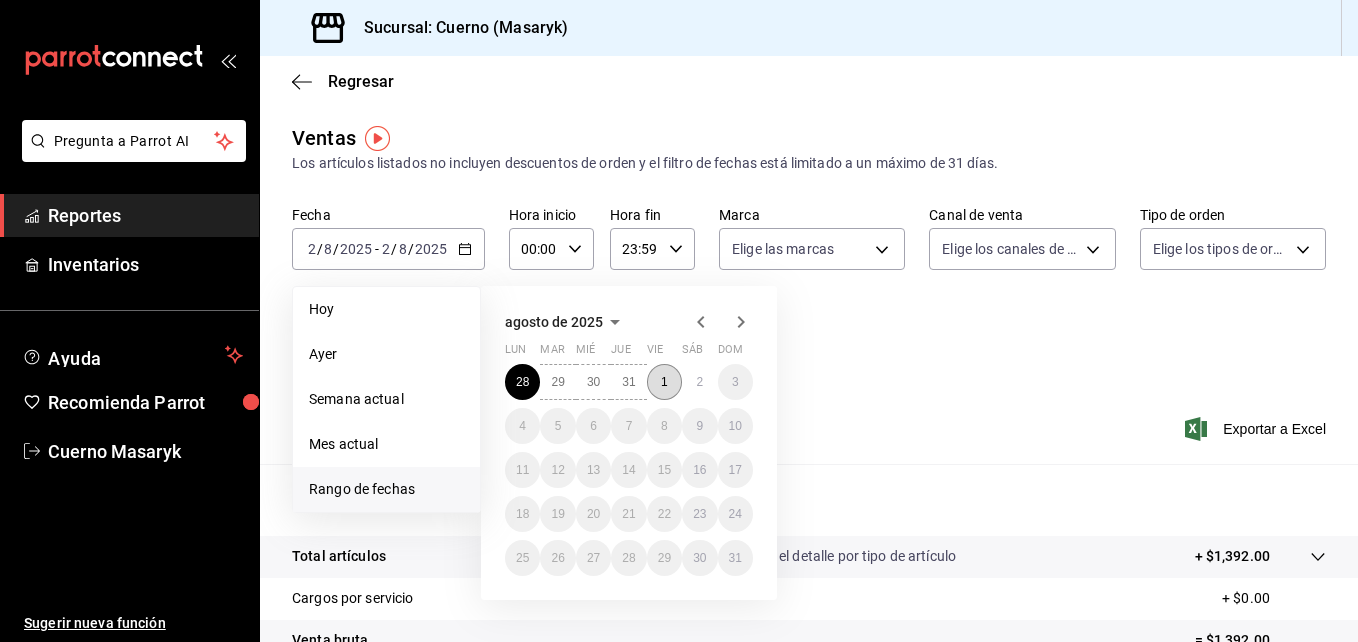 click on "1" at bounding box center (664, 382) 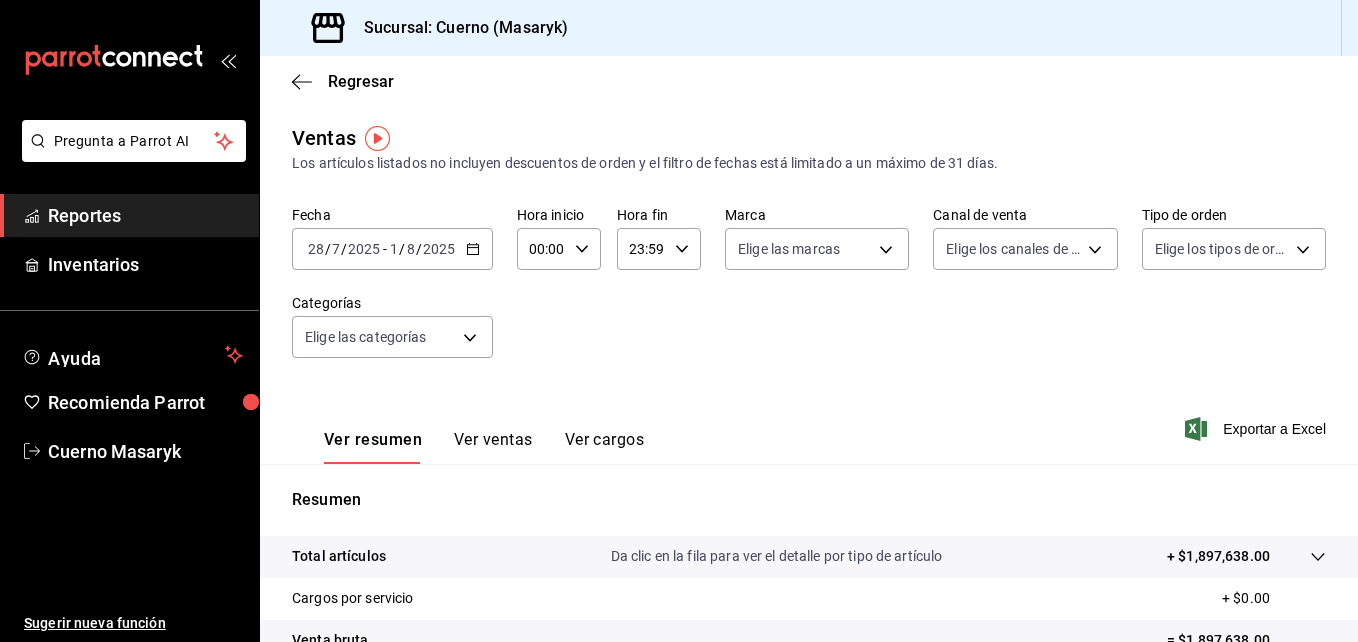 click 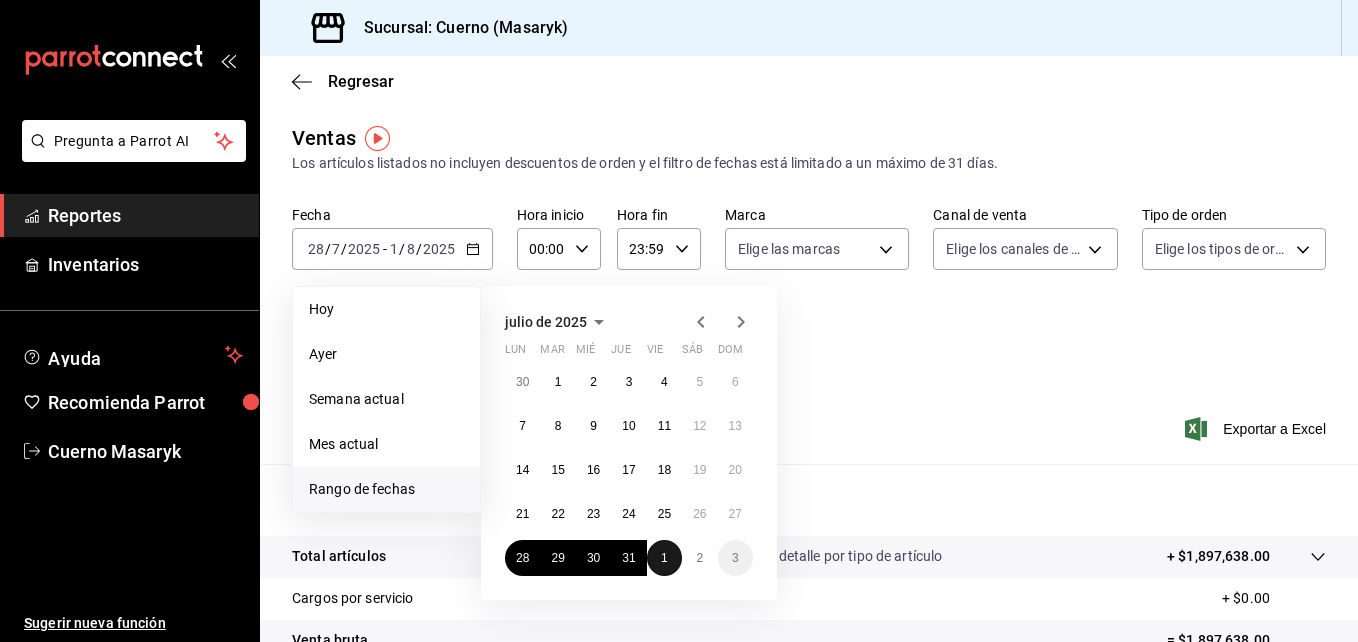 click on "1" at bounding box center [664, 558] 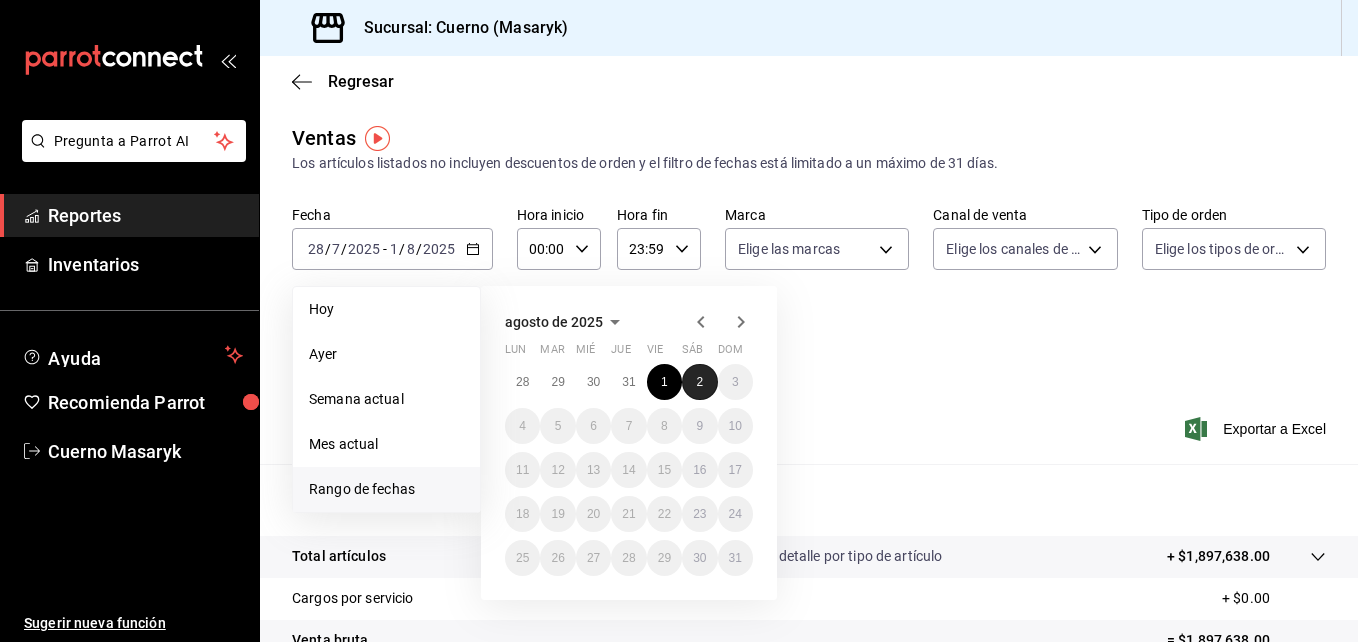 click on "2" at bounding box center [699, 382] 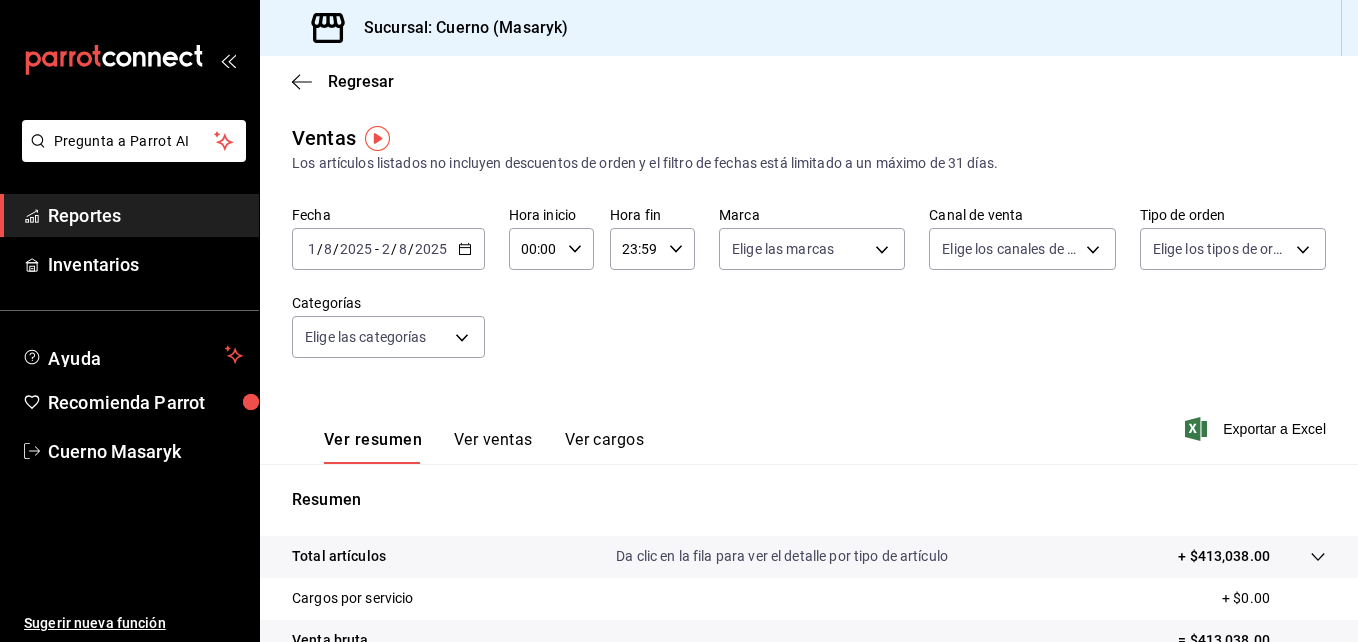 click 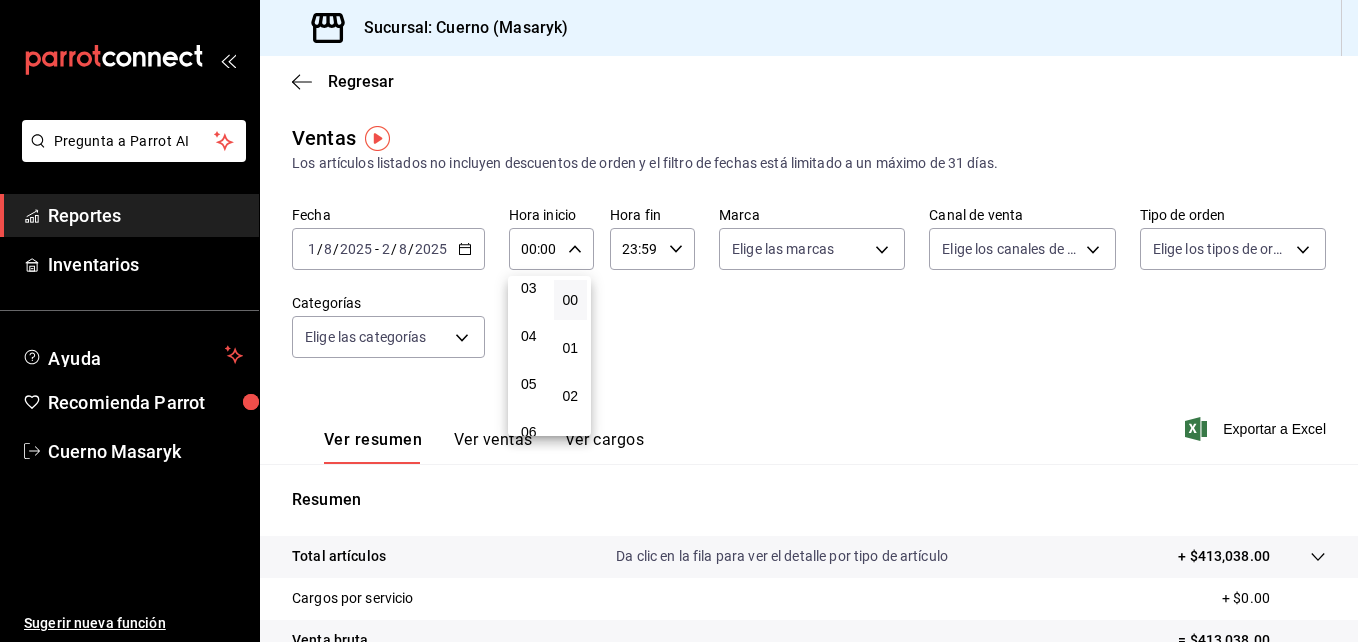 scroll, scrollTop: 190, scrollLeft: 0, axis: vertical 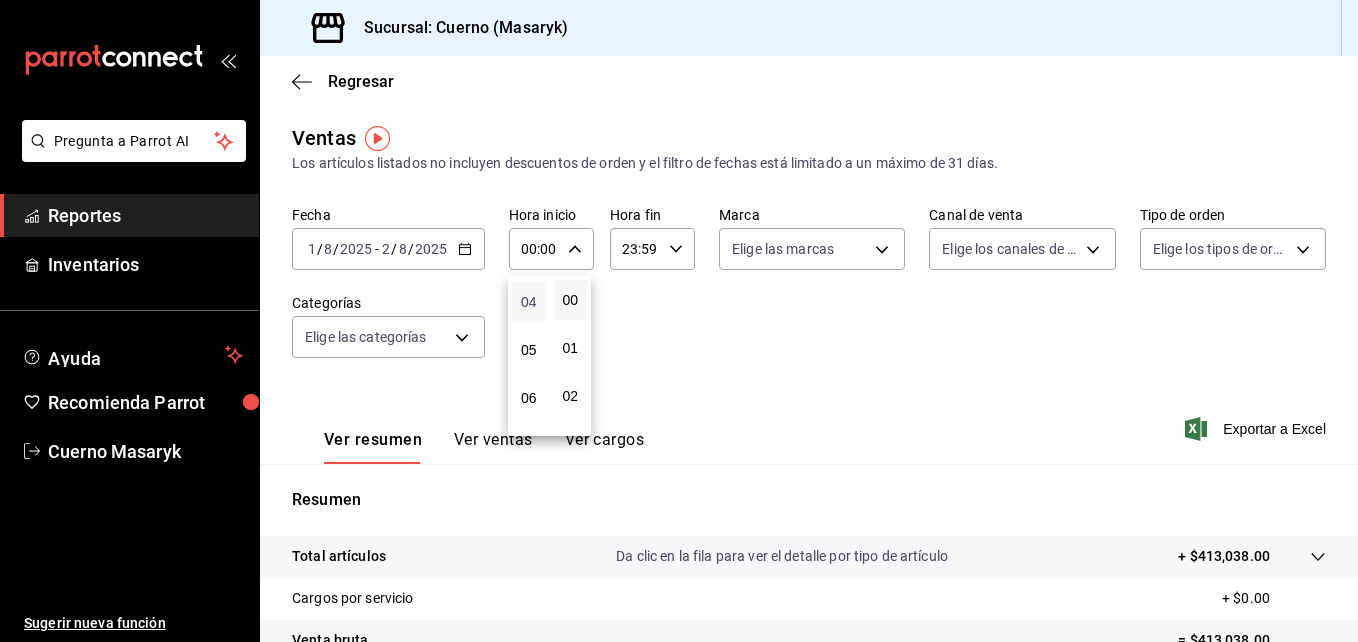 click on "04" at bounding box center [529, 302] 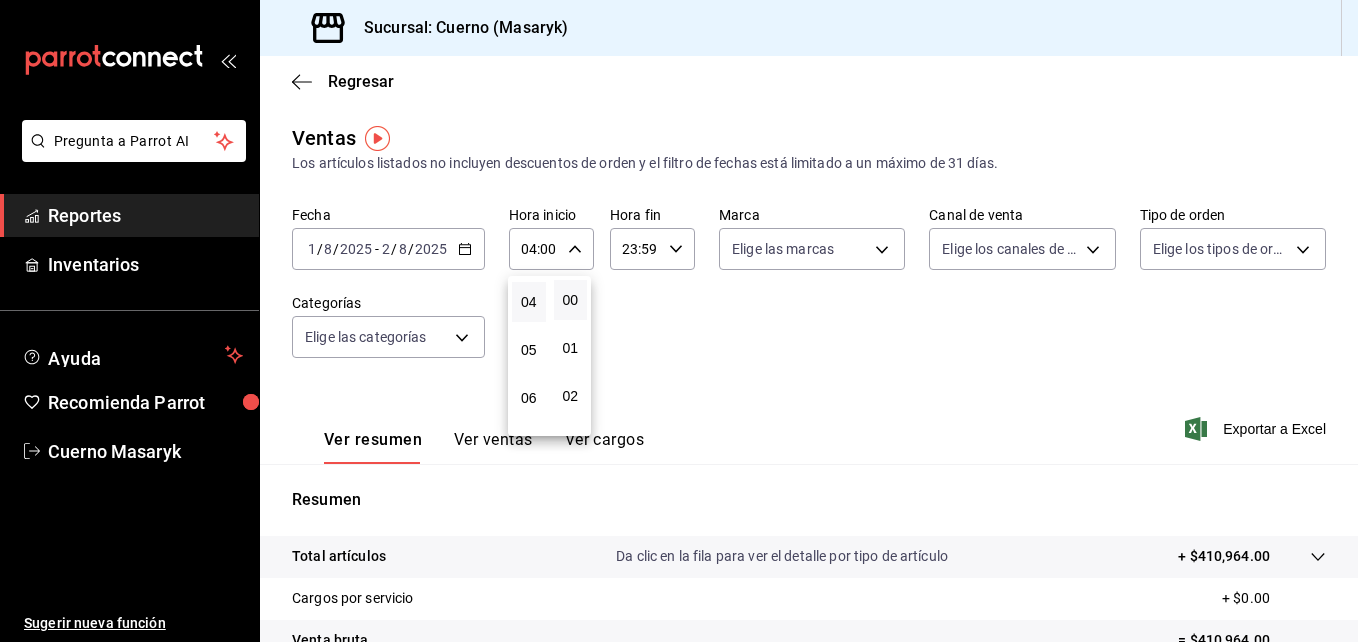 click at bounding box center [679, 321] 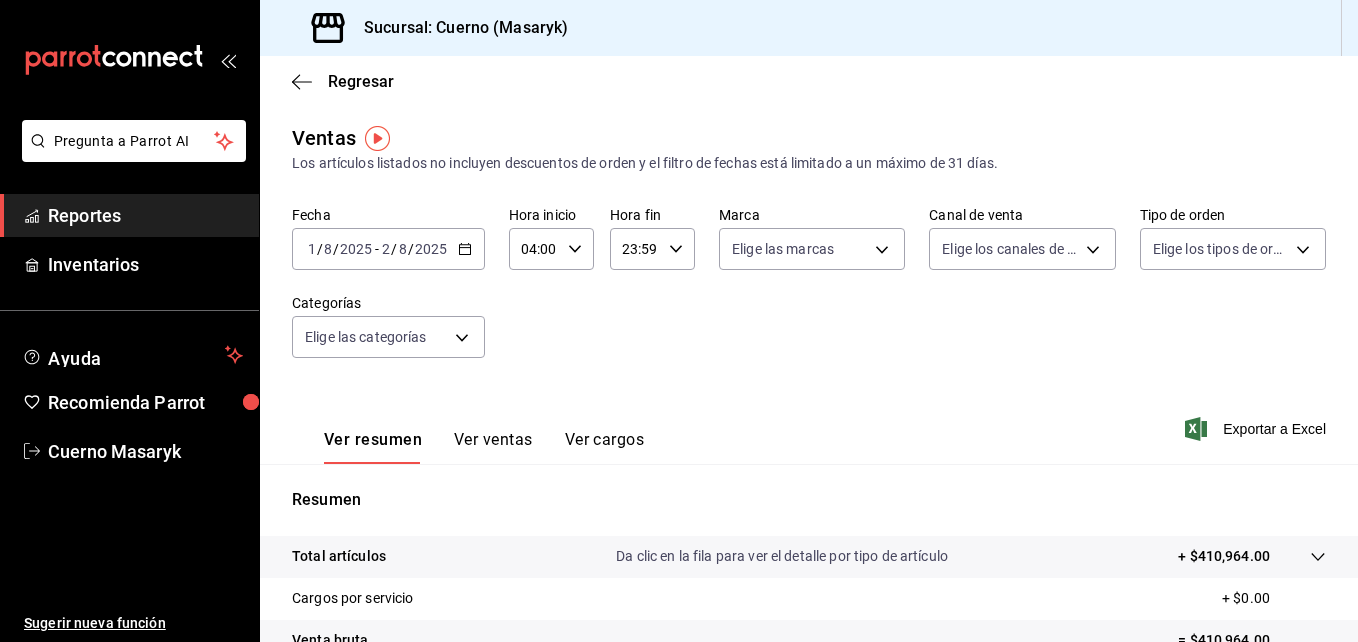 click 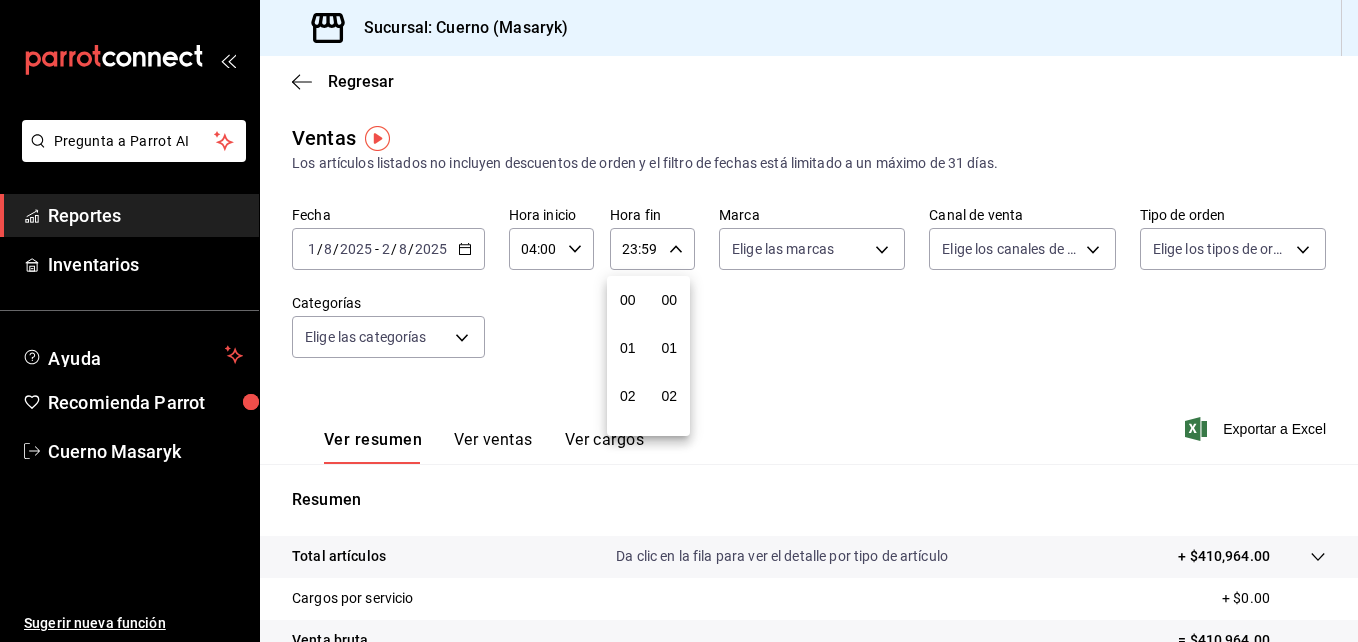 scroll, scrollTop: 992, scrollLeft: 0, axis: vertical 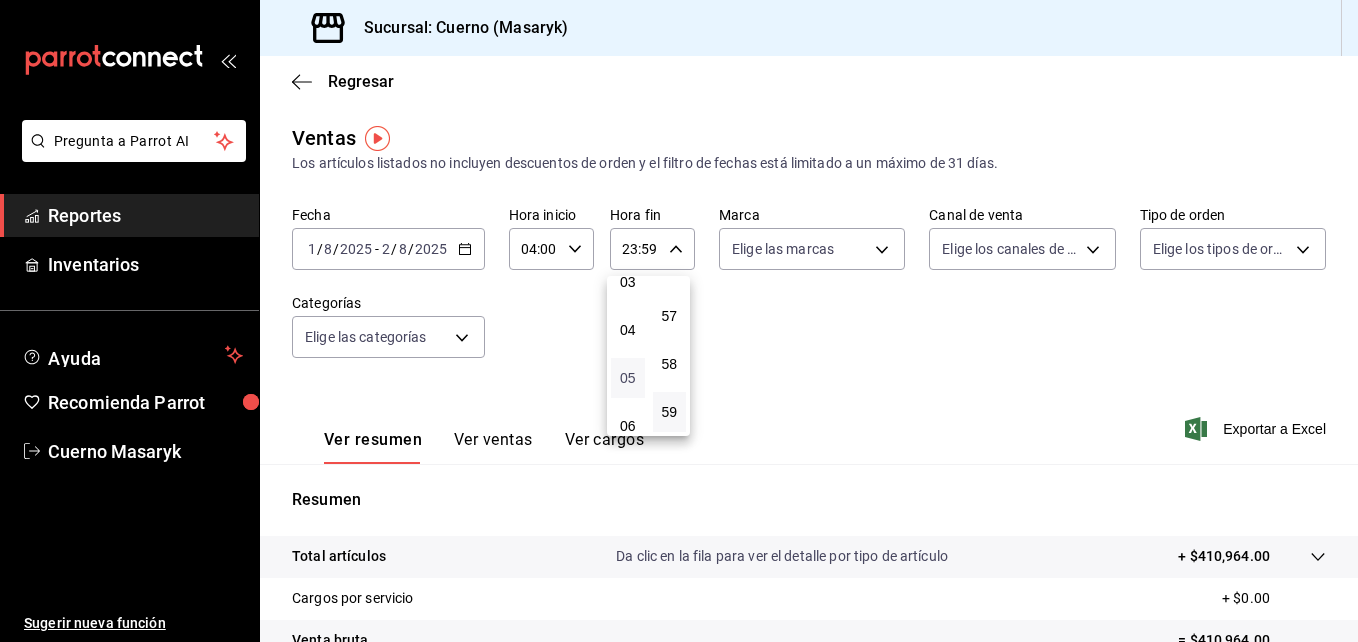 click on "05" at bounding box center [628, 378] 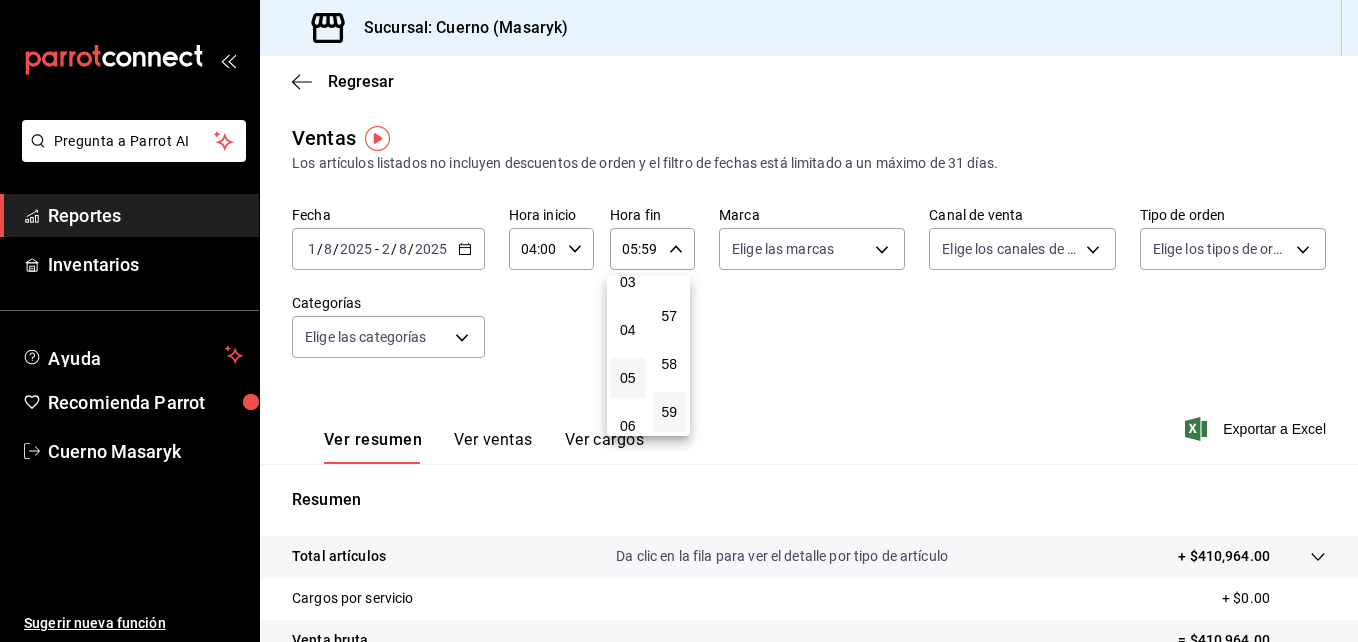 click at bounding box center (679, 321) 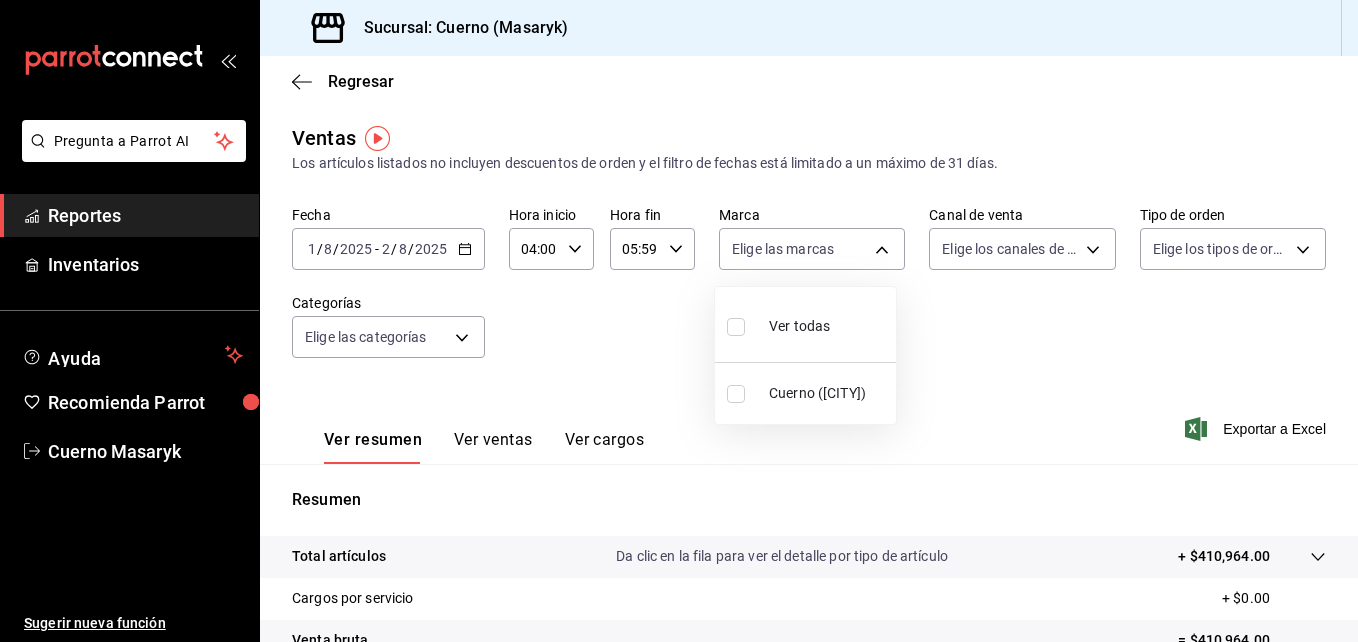 click on "Pregunta a Parrot AI Reportes   Inventarios   Ayuda Recomienda Parrot   Cuerno Masaryk   Sugerir nueva función   Sucursal: Cuerno (Masaryk) Regresar Ventas Los artículos listados no incluyen descuentos de orden y el filtro de fechas está limitado a un máximo de 31 días. Fecha 2025-08-01 1 / 8 / 2025 - 2025-08-02 2 / 8 / 2025 Hora inicio 04:00 Hora inicio Hora fin 05:59 Hora fin Marca Elige las marcas Canal de venta Elige los canales de venta Tipo de orden Elige los tipos de orden Categorías Elige las categorías Ver resumen Ver ventas Ver cargos Exportar a Excel Resumen Total artículos Da clic en la fila para ver el detalle por tipo de artículo + $410,964.00 Cargos por servicio + $0.00 Venta bruta = $410,964.00 Descuentos totales - $2,681.00 Certificados de regalo - $2,442.00 Venta total = $405,841.00 Impuestos - $55,978.07 Venta neta = $349,862.93 Pregunta a Parrot AI Reportes   Inventarios   Ayuda Recomienda Parrot   Cuerno Masaryk   Sugerir nueva función   Ver video tutorial Ir a video Ver todas" at bounding box center [679, 321] 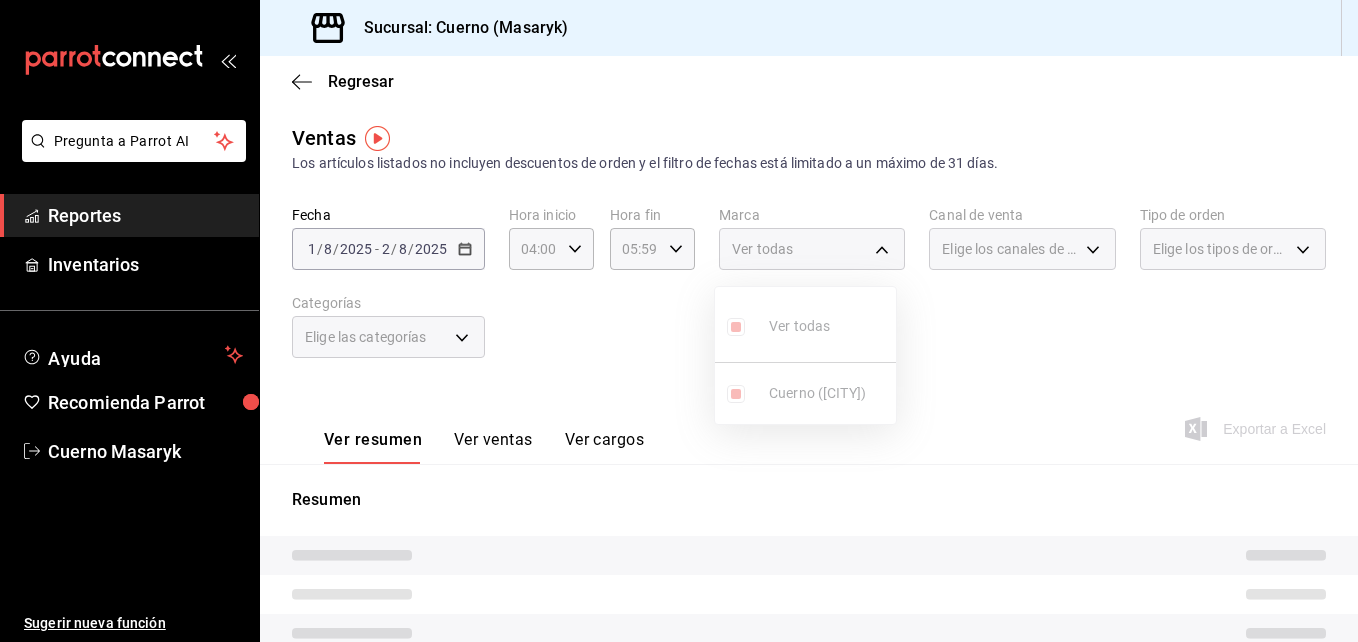 click at bounding box center (679, 321) 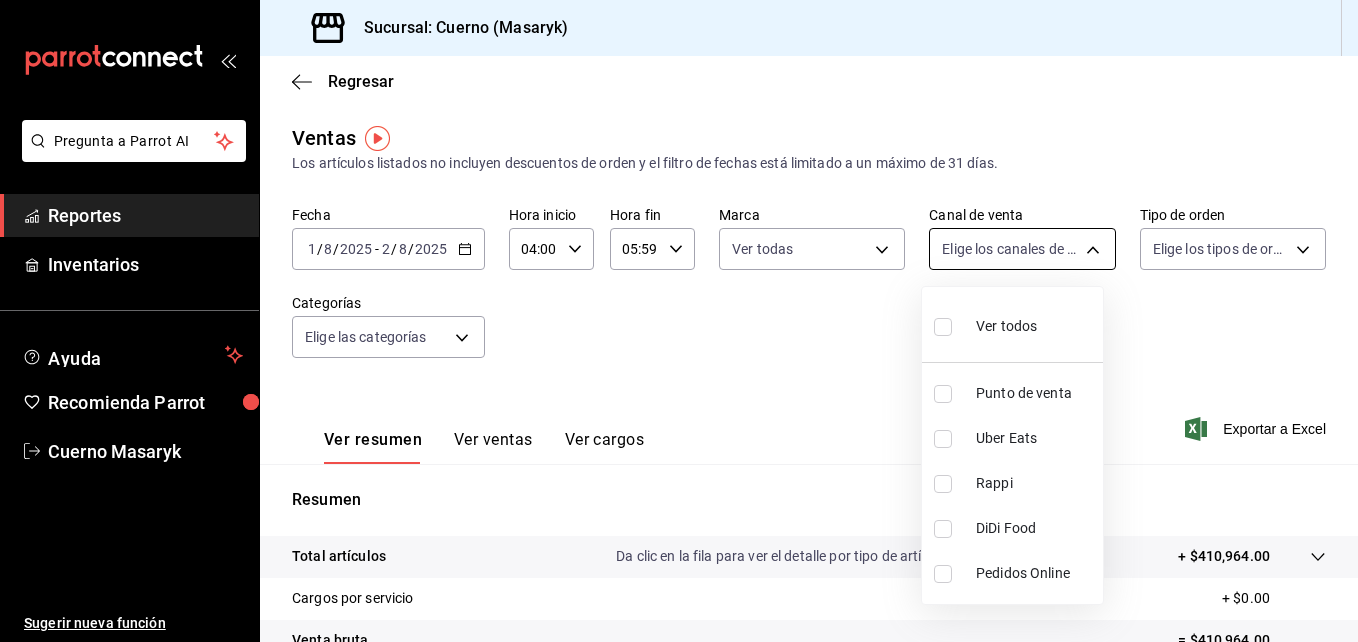 click on "Pregunta a Parrot AI Reportes   Inventarios   Ayuda Recomienda Parrot   Cuerno Masaryk   Sugerir nueva función   Sucursal: Cuerno (Masaryk) Regresar Ventas Los artículos listados no incluyen descuentos de orden y el filtro de fechas está limitado a un máximo de 31 días. Fecha 2025-08-01 1 / 8 / 2025 - 2025-08-02 2 / 8 / 2025 Hora inicio 04:00 Hora inicio Hora fin 05:59 Hora fin Marca Ver todas 4ea0d660-02b3-4785-bb88-48b5ef6e196c Canal de venta Elige los canales de venta Tipo de orden Elige los tipos de orden Categorías Elige las categorías Ver resumen Ver ventas Ver cargos Exportar a Excel Resumen Total artículos Da clic en la fila para ver el detalle por tipo de artículo + $410,964.00 Cargos por servicio + $0.00 Venta bruta = $410,964.00 Descuentos totales - $2,681.00 Certificados de regalo - $2,442.00 Venta total = $405,841.00 Impuestos - $55,978.07 Venta neta = $349,862.93 Pregunta a Parrot AI Reportes   Inventarios   Ayuda Recomienda Parrot   Cuerno Masaryk   Sugerir nueva función   Ir a video" at bounding box center (679, 321) 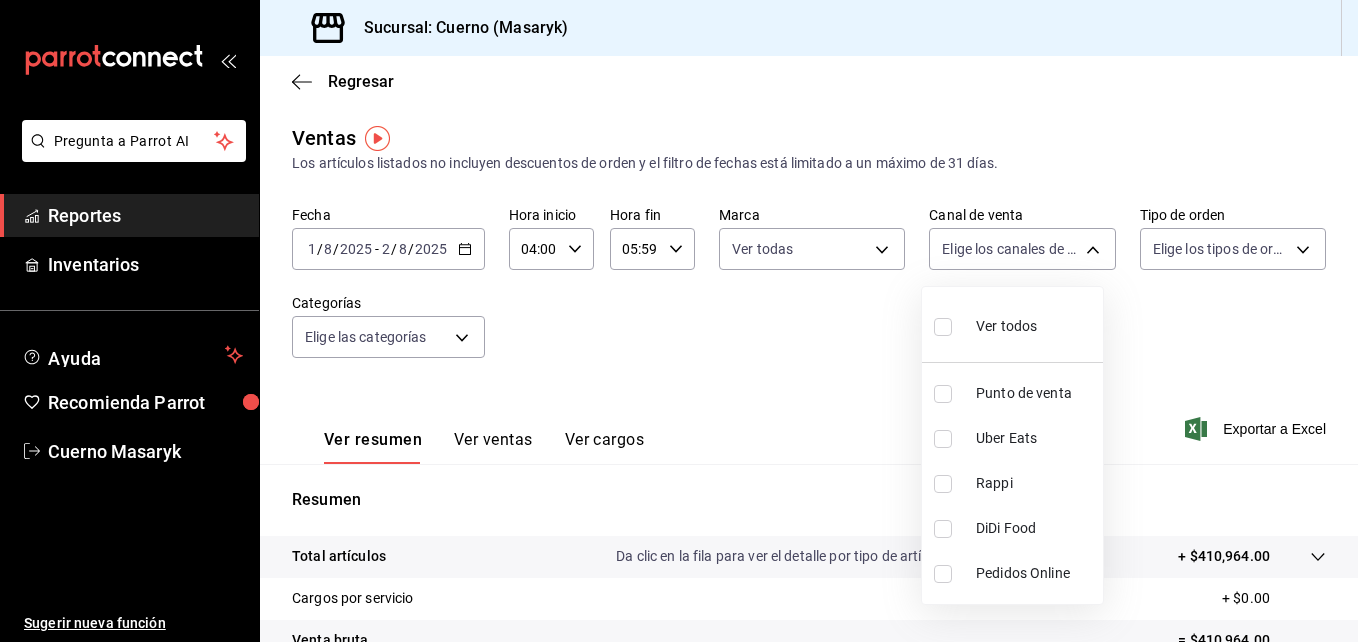 click at bounding box center (943, 327) 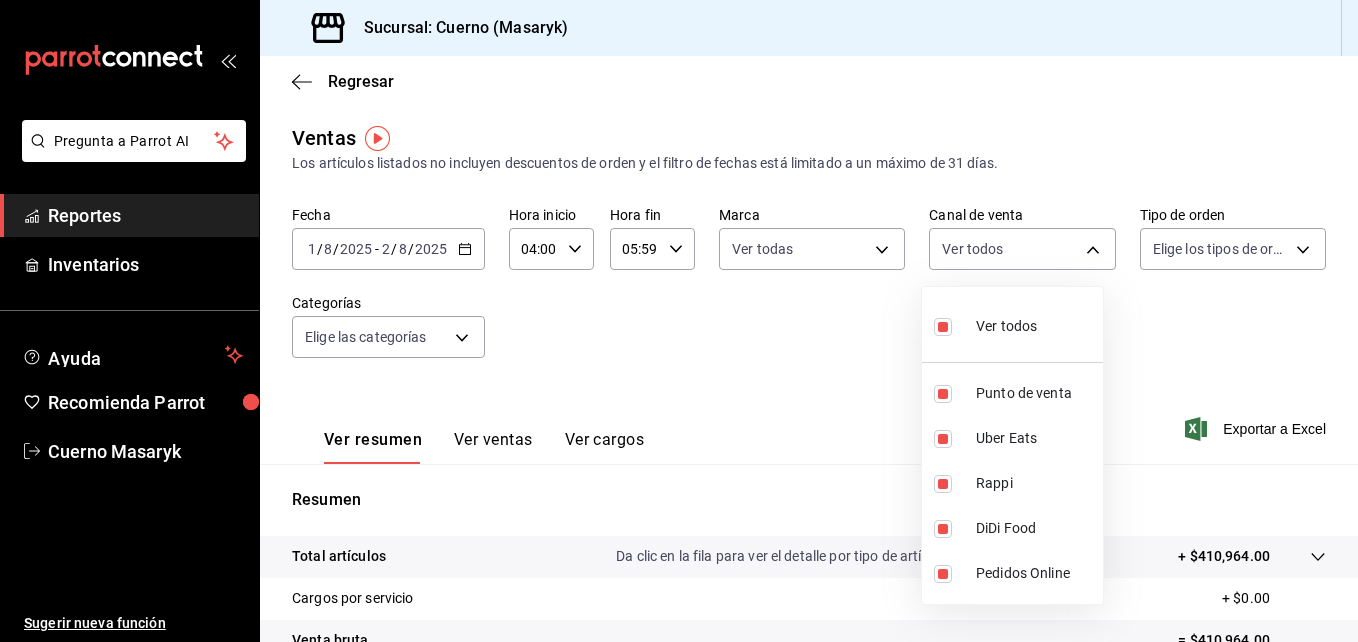 click at bounding box center (679, 321) 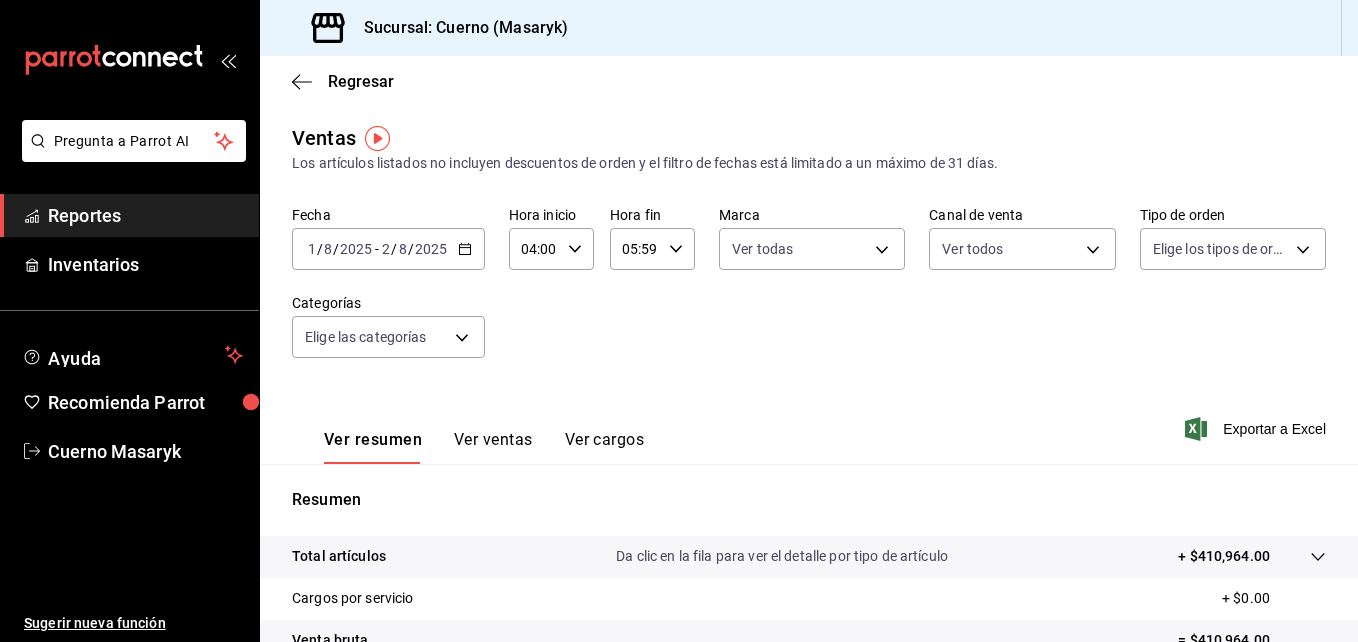 click on "Pregunta a Parrot AI Reportes   Inventarios   Ayuda Recomienda Parrot   Cuerno Masaryk   Sugerir nueva función   Sucursal: Cuerno (Masaryk) Regresar Ventas Los artículos listados no incluyen descuentos de orden y el filtro de fechas está limitado a un máximo de 31 días. Fecha 2025-08-01 1 / 8 / 2025 - 2025-08-02 2 / 8 / 2025 Hora inicio 04:00 Hora inicio Hora fin 05:59 Hora fin Marca Ver todas 4ea0d660-02b3-4785-bb88-48b5ef6e196c Canal de venta Ver todos PARROT,UBER_EATS,RAPPI,DIDI_FOOD,ONLINE Tipo de orden Elige los tipos de orden Categorías Elige las categorías Ver resumen Ver ventas Ver cargos Exportar a Excel Resumen Total artículos Da clic en la fila para ver el detalle por tipo de artículo + $410,964.00 Cargos por servicio + $0.00 Venta bruta = $410,964.00 Descuentos totales - $2,681.00 Certificados de regalo - $2,442.00 Venta total = $405,841.00 Impuestos - $55,978.07 Venta neta = $349,862.93 Pregunta a Parrot AI Reportes   Inventarios   Ayuda Recomienda Parrot   Cuerno Masaryk     Ir a video" at bounding box center [679, 321] 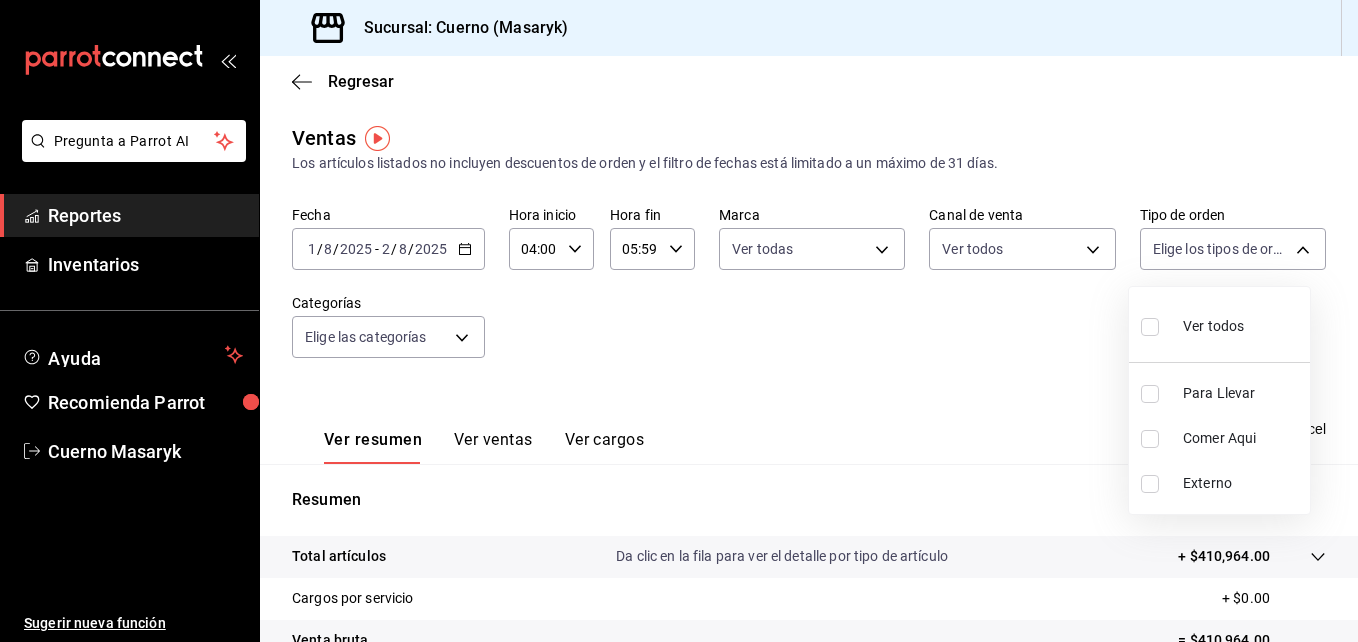 click at bounding box center [1150, 327] 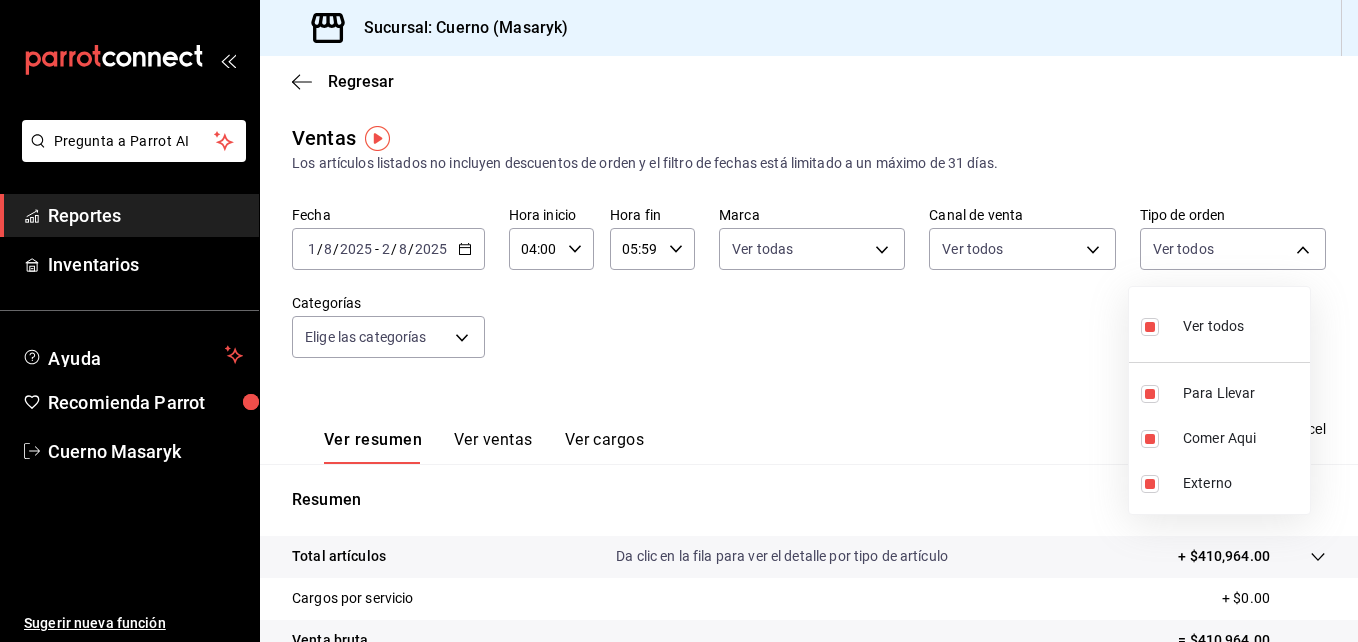 click at bounding box center (679, 321) 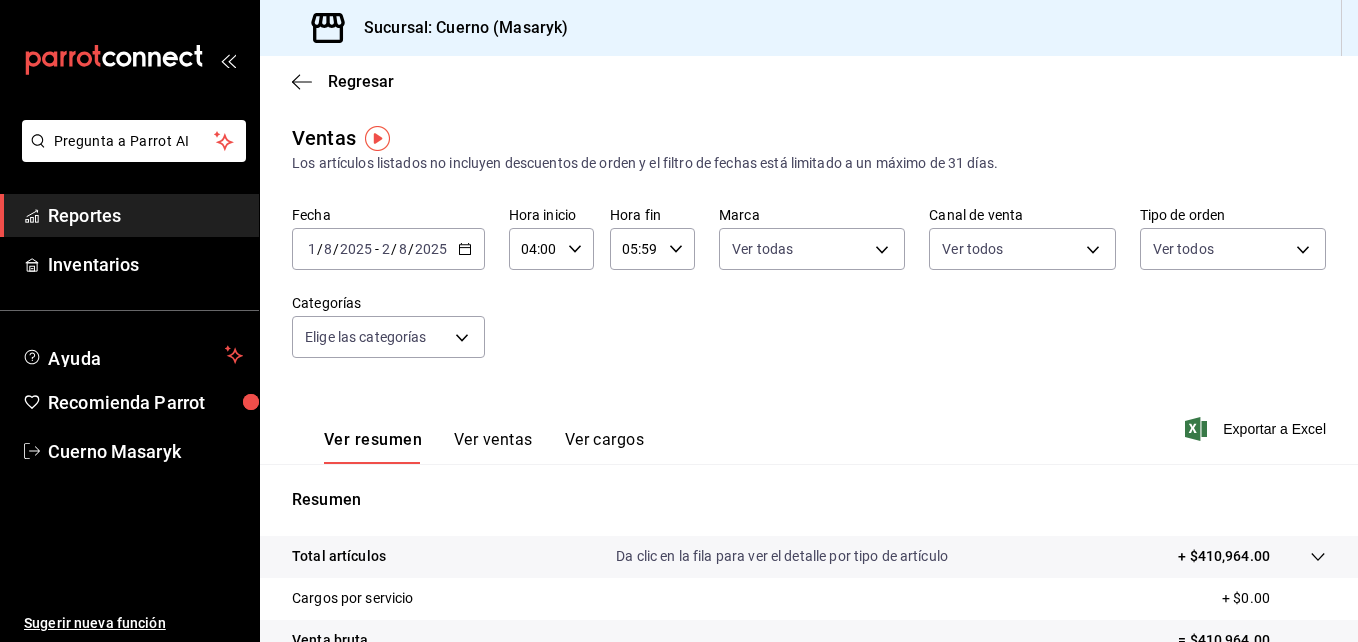 click on "Pregunta a Parrot AI Reportes   Inventarios   Ayuda Recomienda Parrot   Cuerno Masaryk   Sugerir nueva función   Sucursal: Cuerno (Masaryk) Regresar Ventas Los artículos listados no incluyen descuentos de orden y el filtro de fechas está limitado a un máximo de 31 días. Fecha 2025-08-01 1 / 8 / 2025 - 2025-08-02 2 / 8 / 2025 Hora inicio 04:00 Hora inicio Hora fin 05:59 Hora fin Marca Ver todas 4ea0d660-02b3-4785-bb88-48b5ef6e196c Canal de venta Ver todos PARROT,UBER_EATS,RAPPI,DIDI_FOOD,ONLINE Tipo de orden Ver todos d8208262-291b-4595-bbfa-ed1e8660efdb,73ecdc8a-b505-4242-b24a-d5f1595b9b0a,EXTERNAL Categorías Elige las categorías Ver resumen Ver ventas Ver cargos Exportar a Excel Resumen Total artículos Da clic en la fila para ver el detalle por tipo de artículo + $410,964.00 Cargos por servicio + $0.00 Venta bruta = $410,964.00 Descuentos totales - $2,681.00 Certificados de regalo - $2,442.00 Venta total = $405,841.00 Impuestos - $55,978.07 Venta neta = $349,862.93 Pregunta a Parrot AI Reportes" at bounding box center [679, 321] 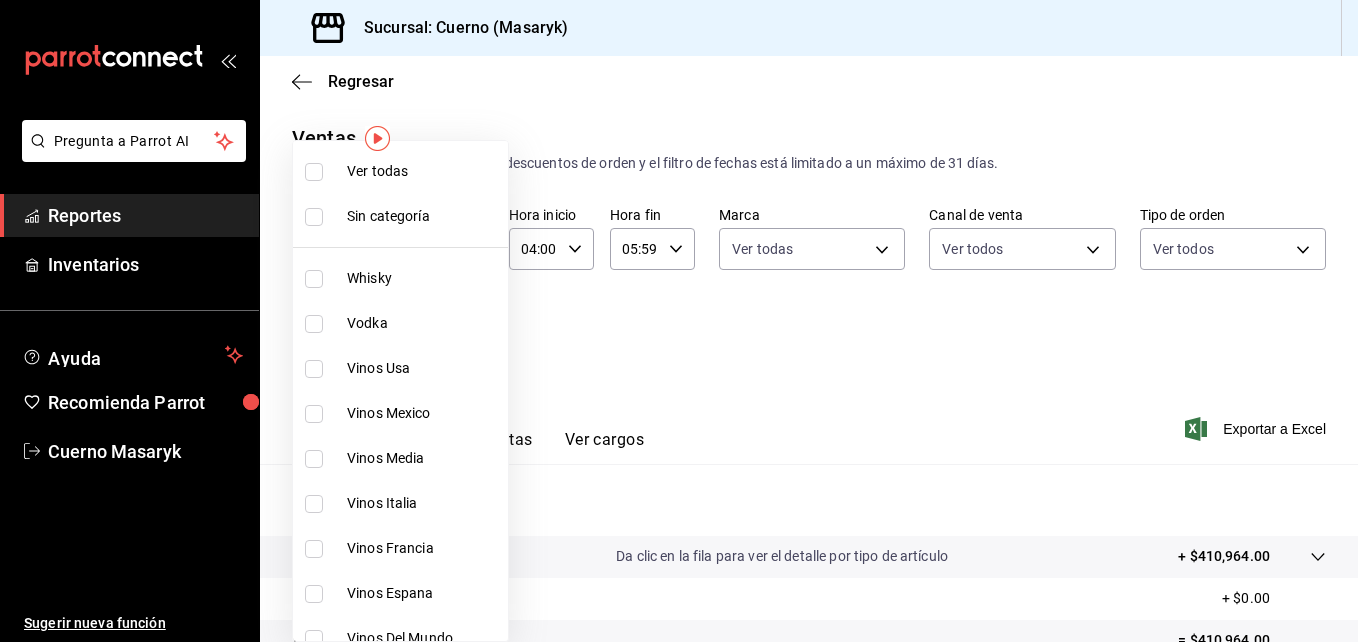 click on "Ver todas" at bounding box center [400, 171] 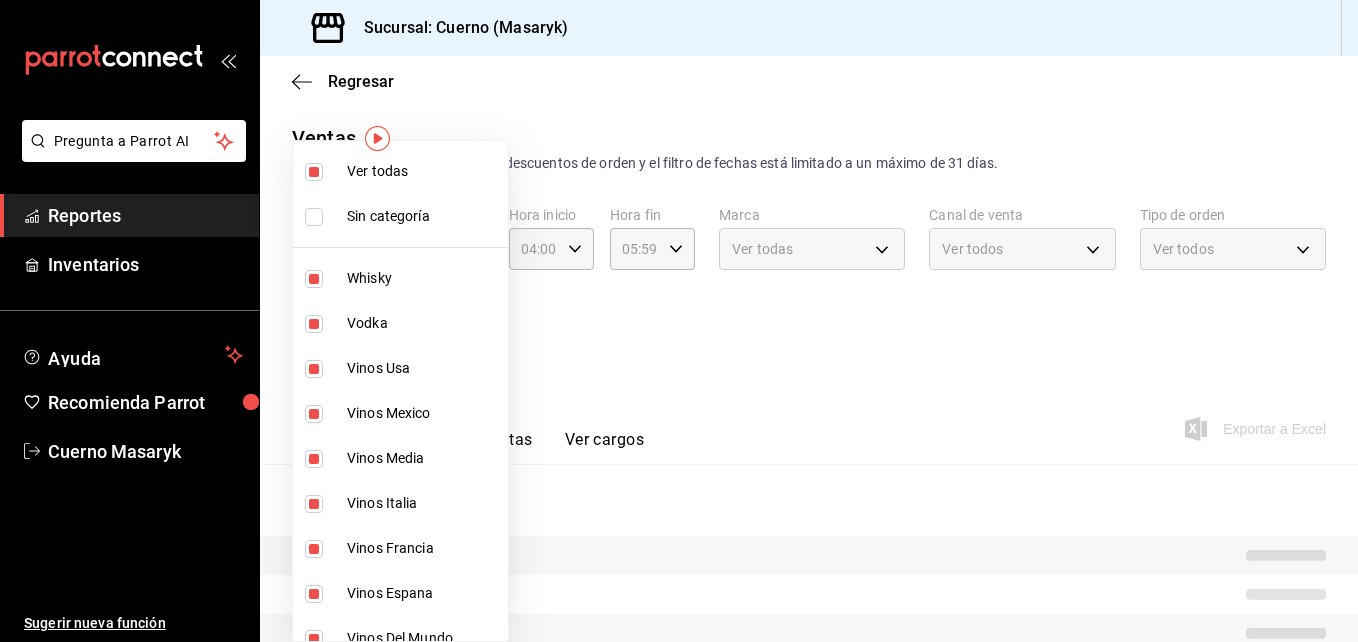 click at bounding box center [679, 321] 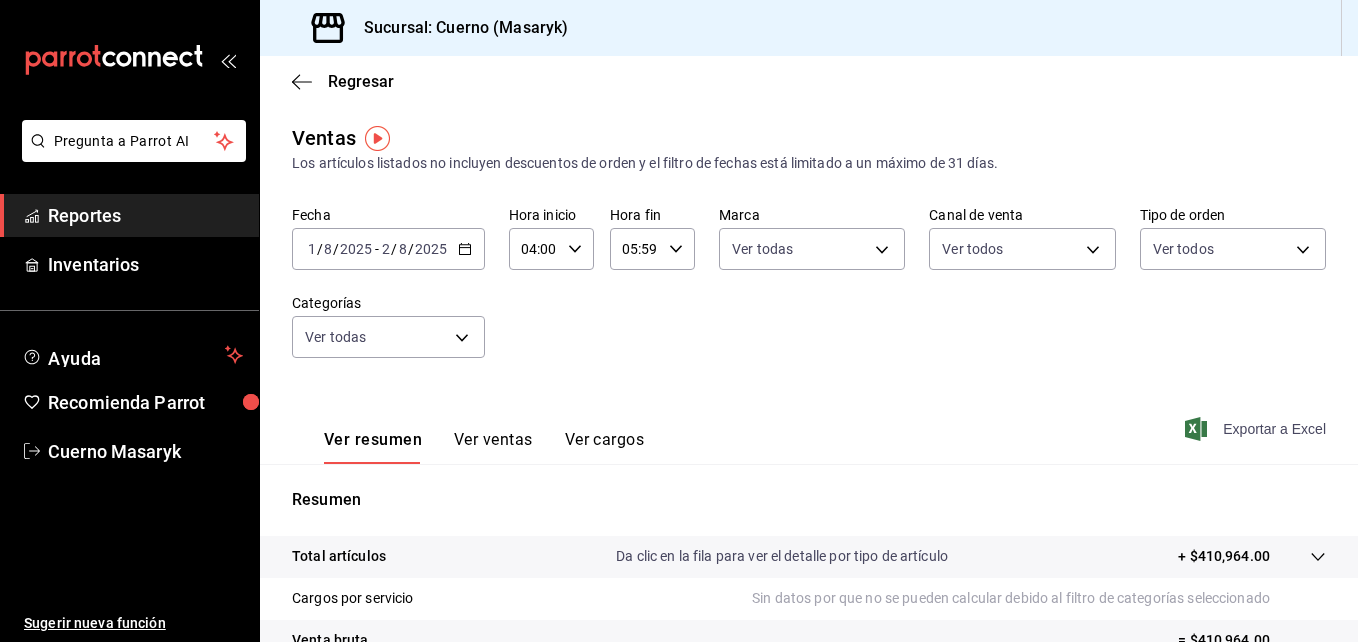 click on "Exportar a Excel" at bounding box center [1257, 429] 